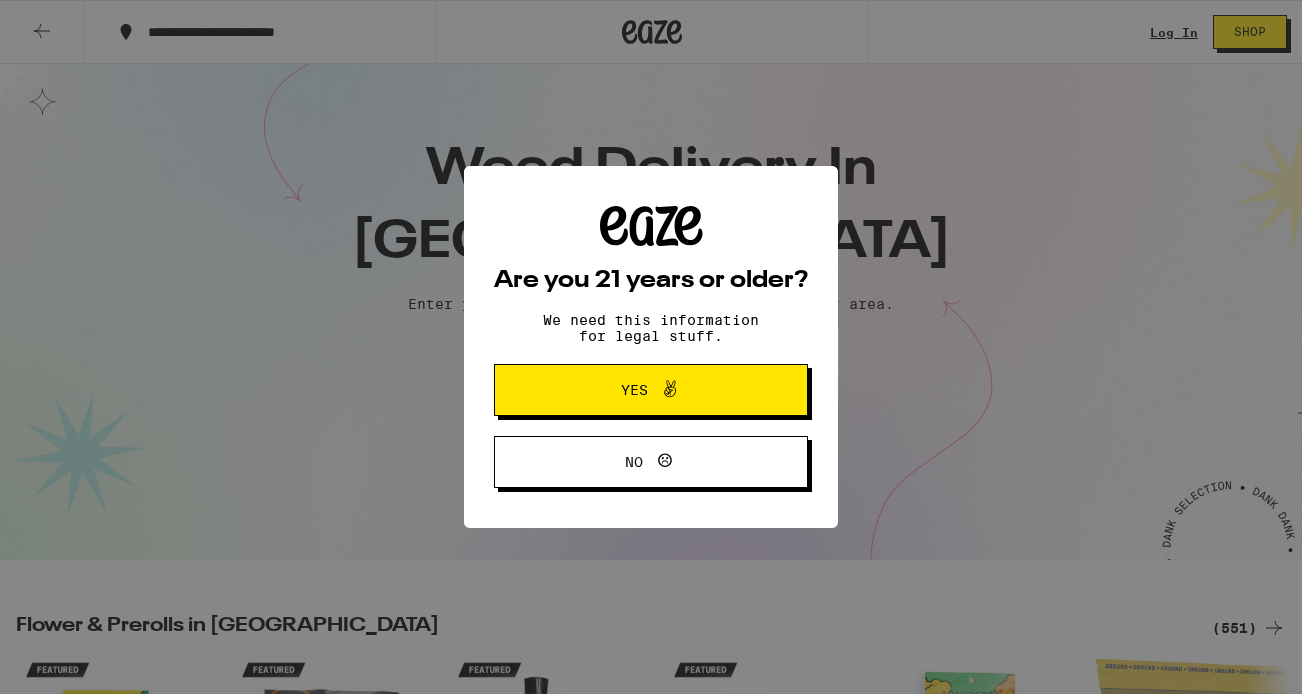 scroll, scrollTop: 0, scrollLeft: 0, axis: both 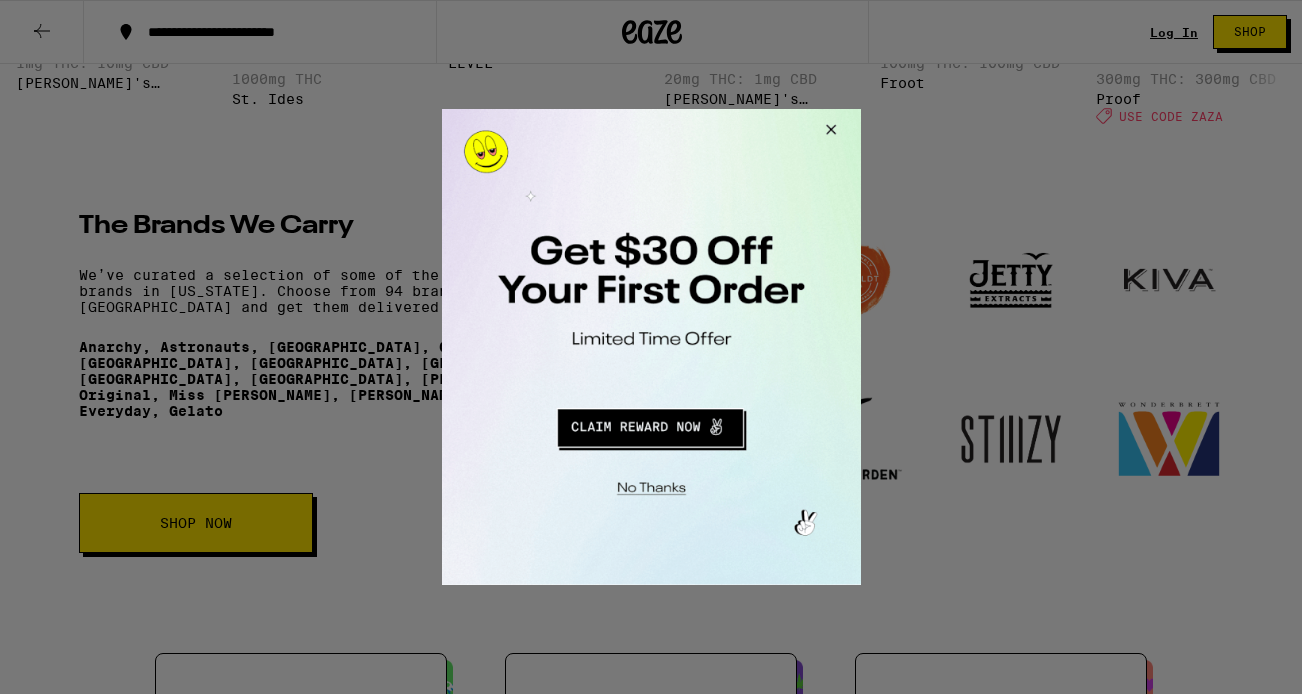 click at bounding box center [649, 425] 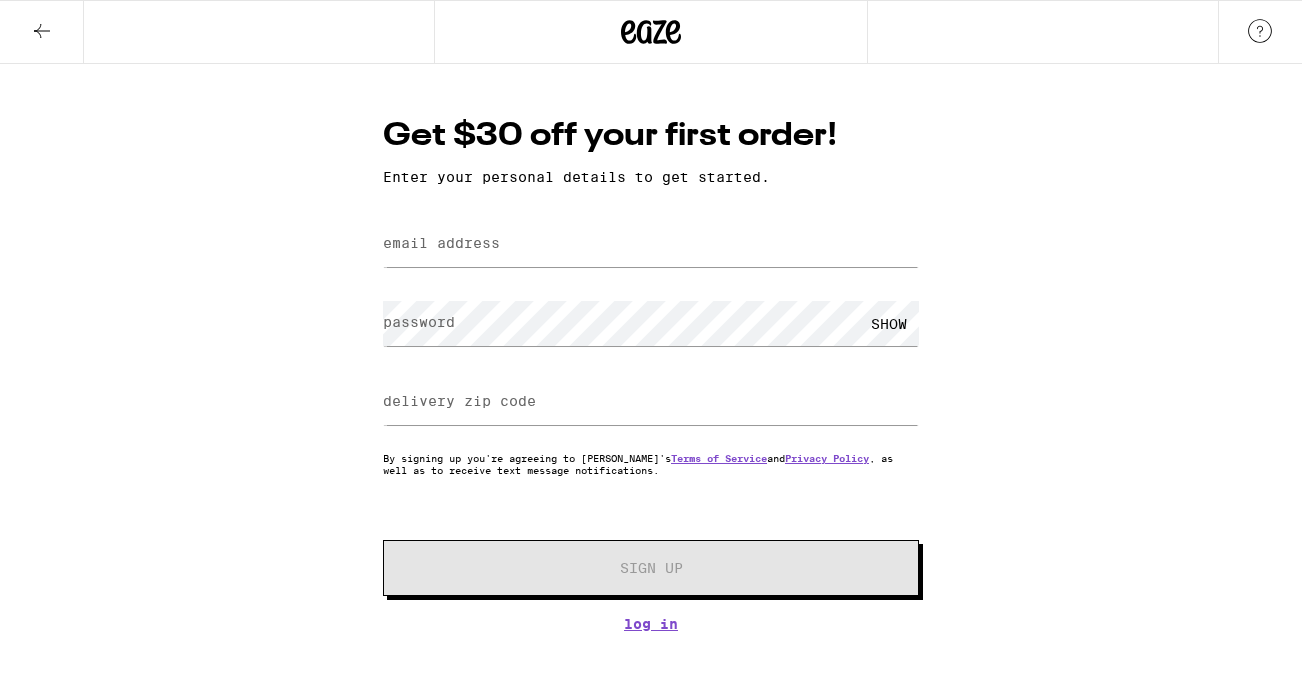 scroll, scrollTop: 0, scrollLeft: 0, axis: both 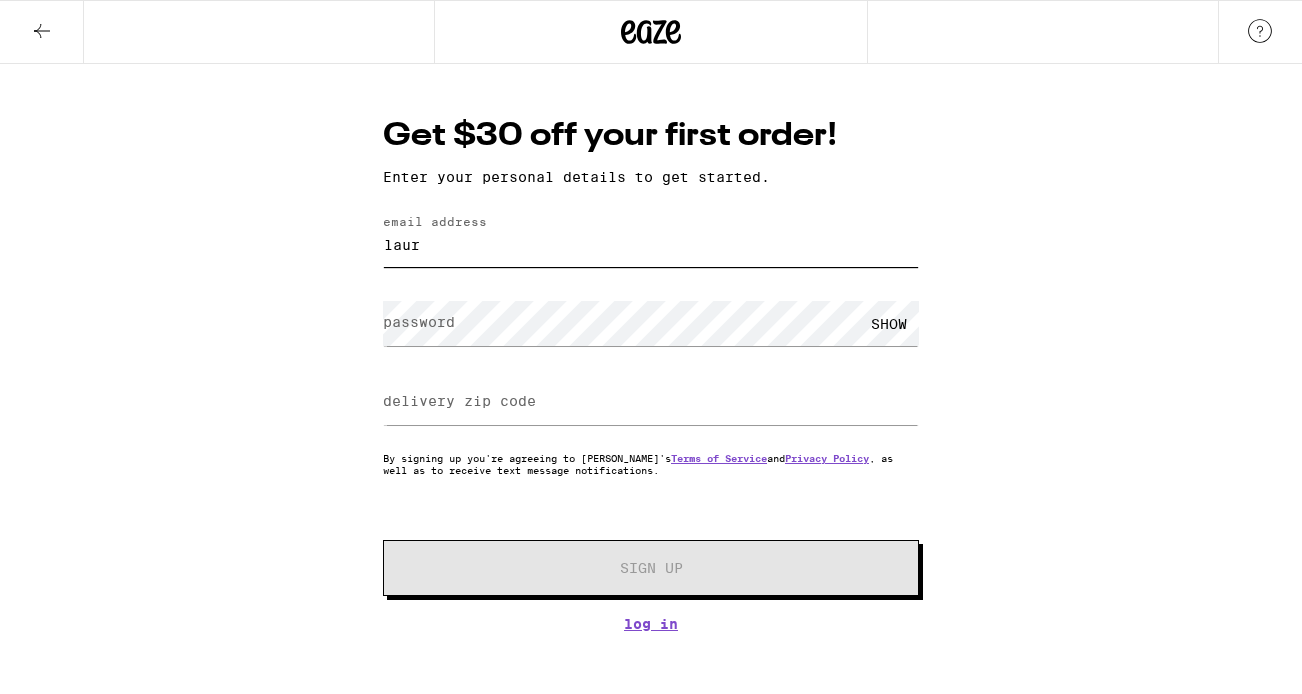 type on "[EMAIL_ADDRESS][PERSON_NAME][DOMAIN_NAME]" 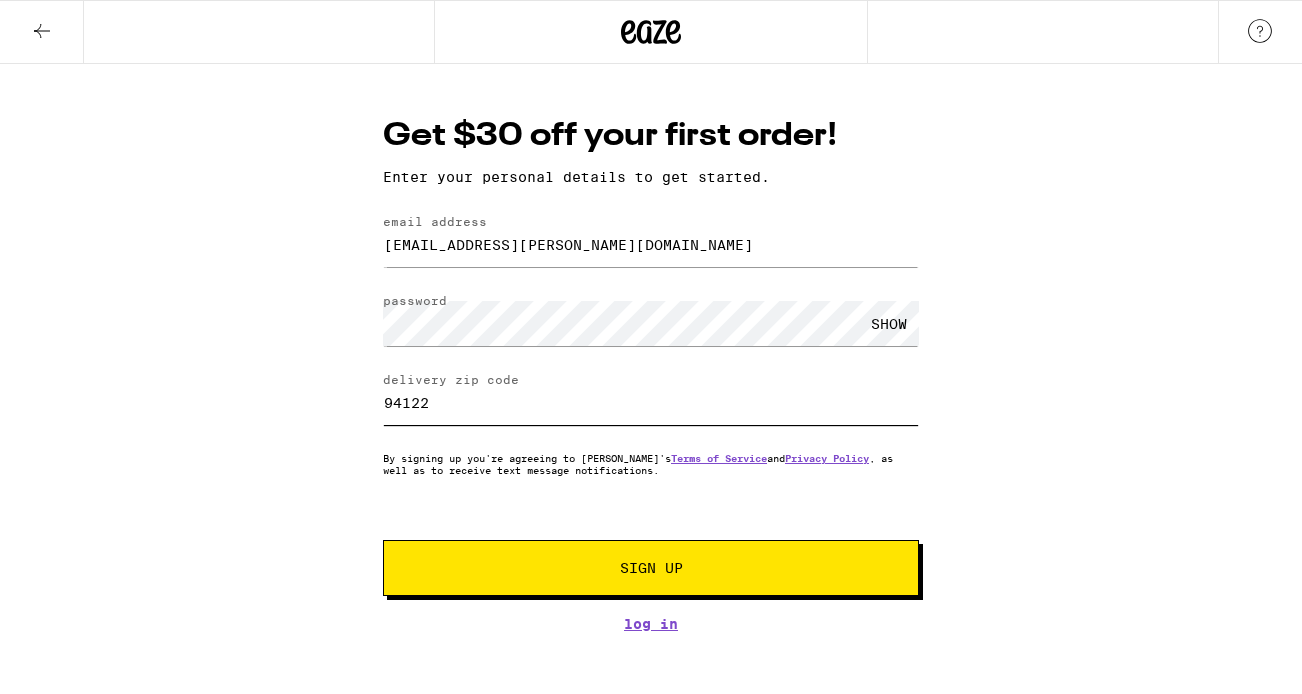 type on "94122" 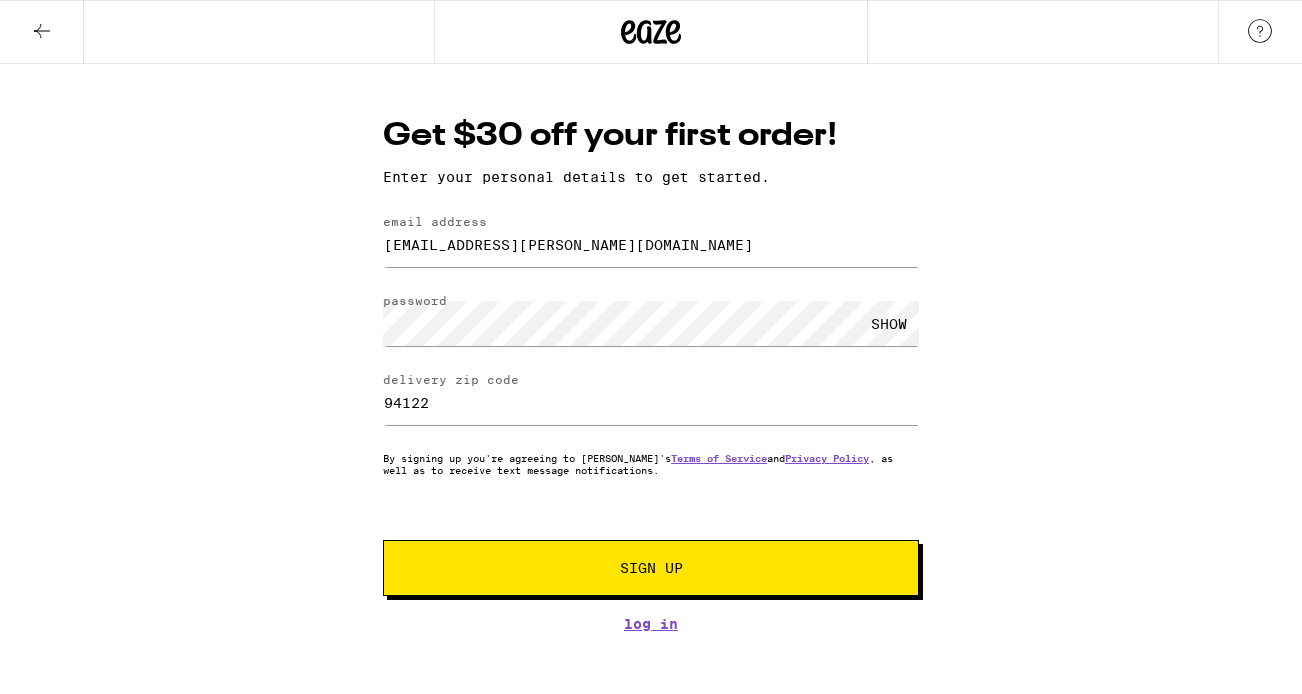 click on "Sign Up" at bounding box center (651, 568) 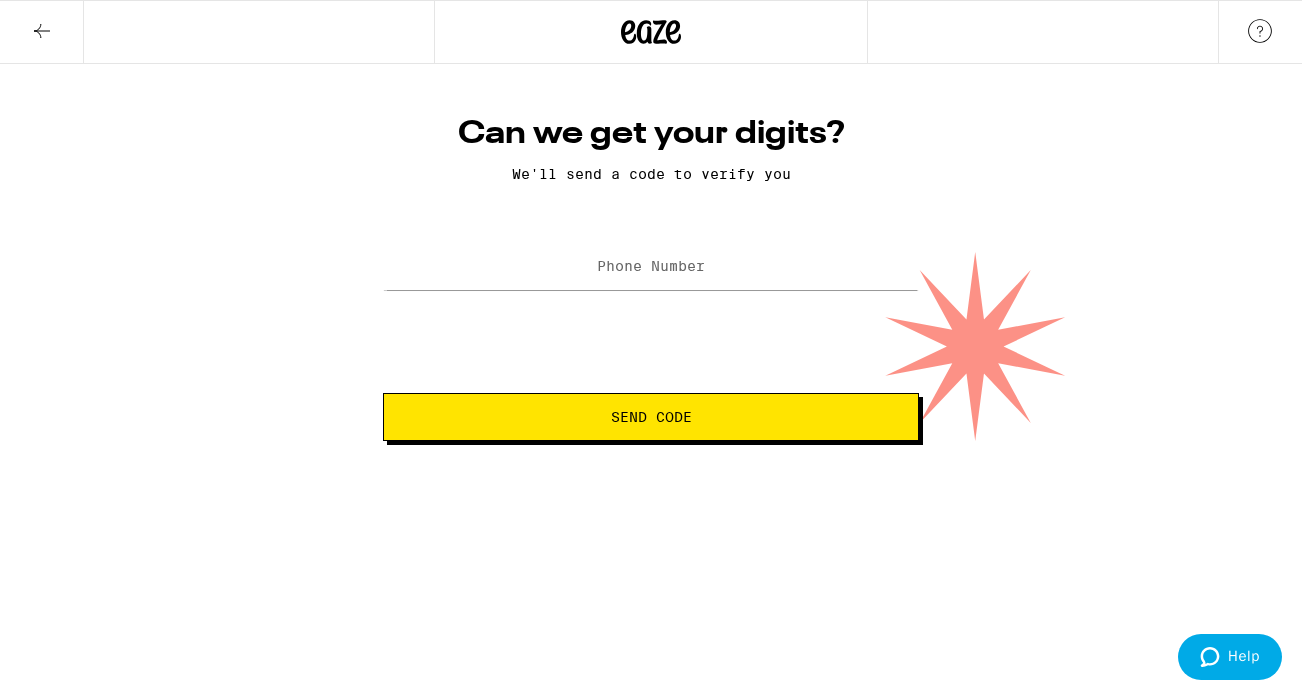 click on "Phone Number" at bounding box center [651, 266] 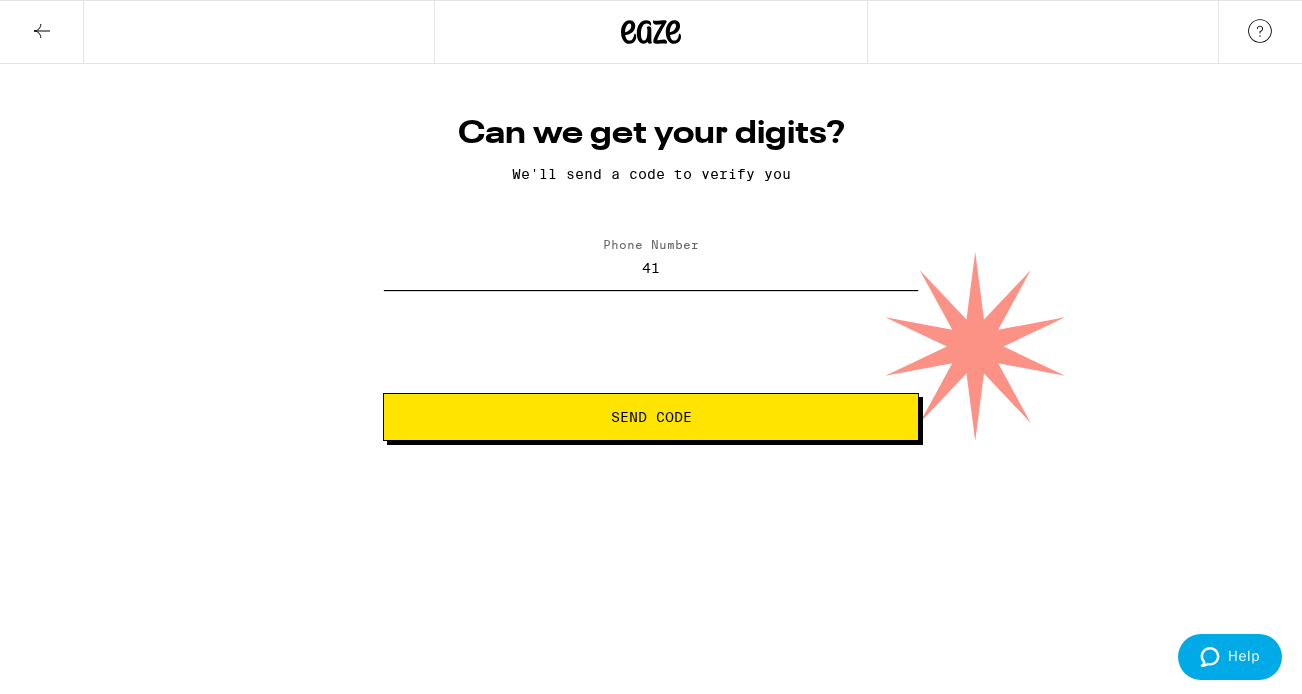 type on "[PHONE_NUMBER]" 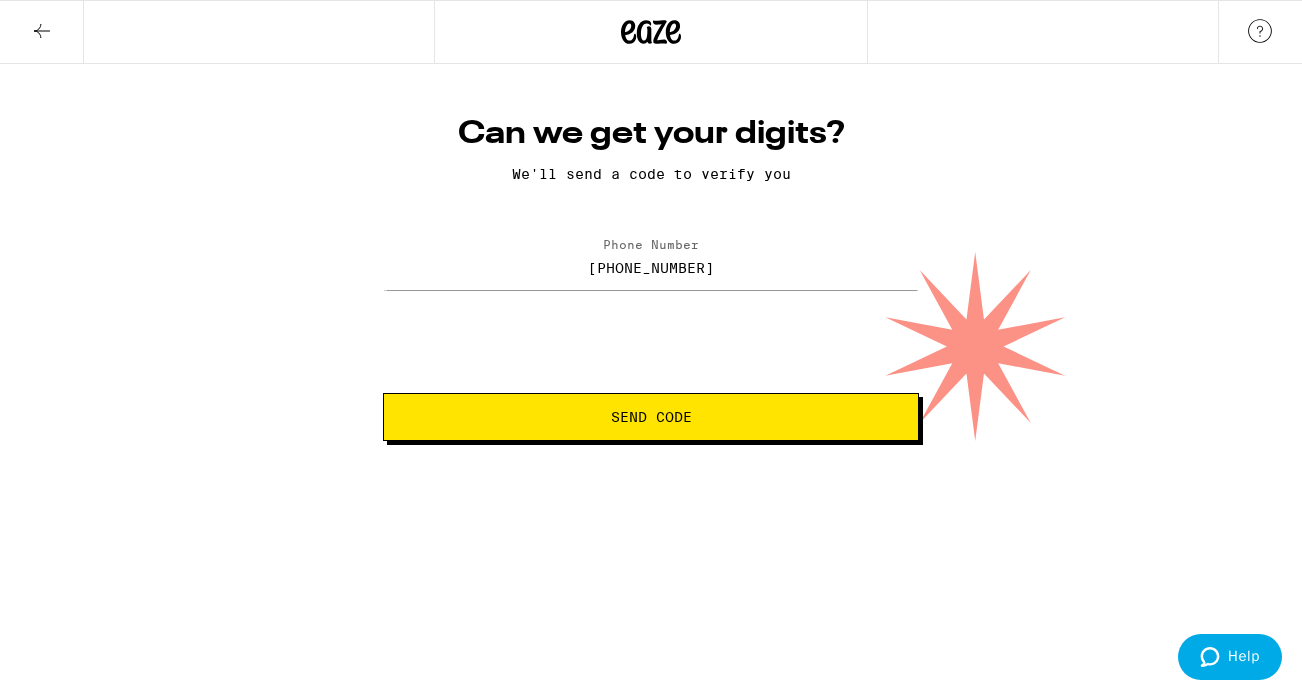 click on "Send Code" at bounding box center [651, 417] 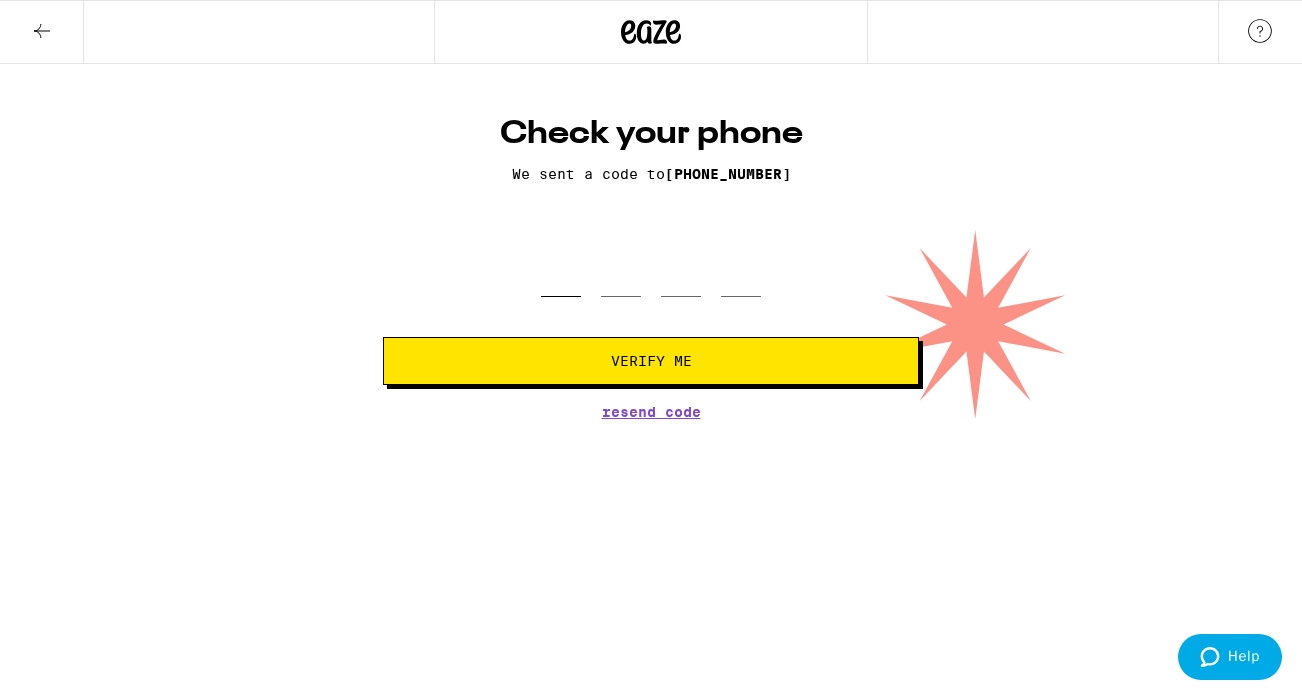 click at bounding box center [561, 267] 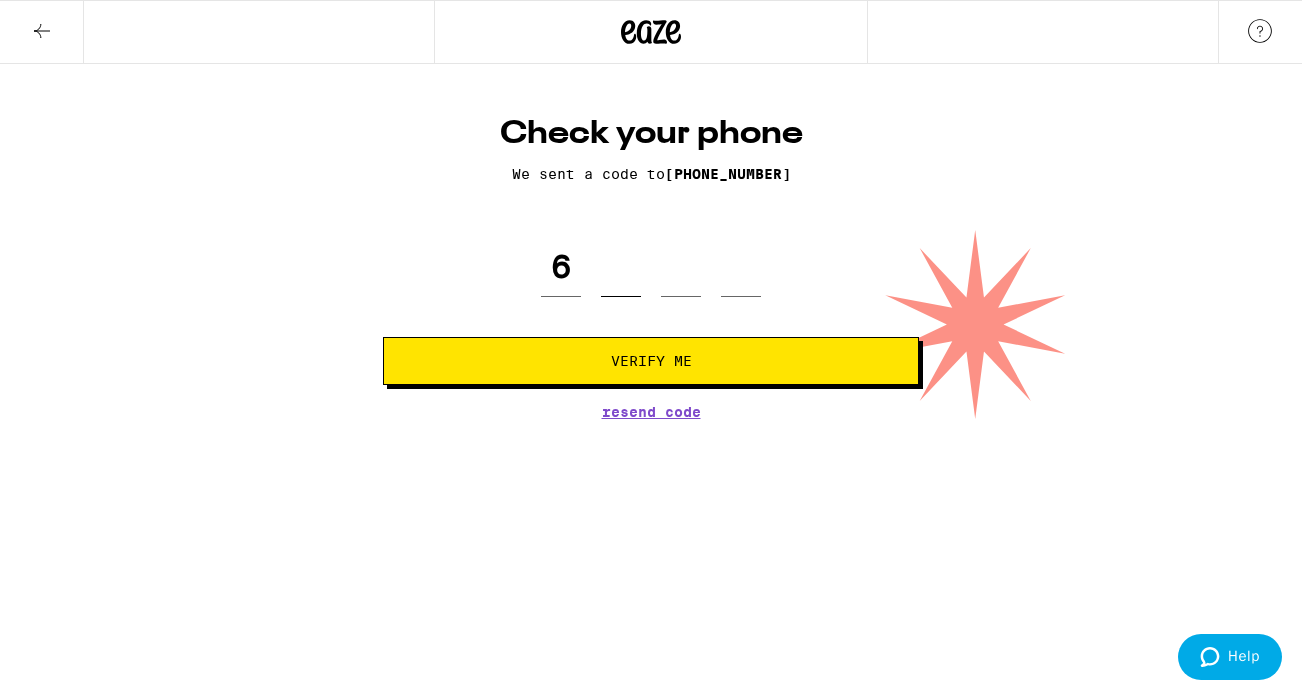 type on "6" 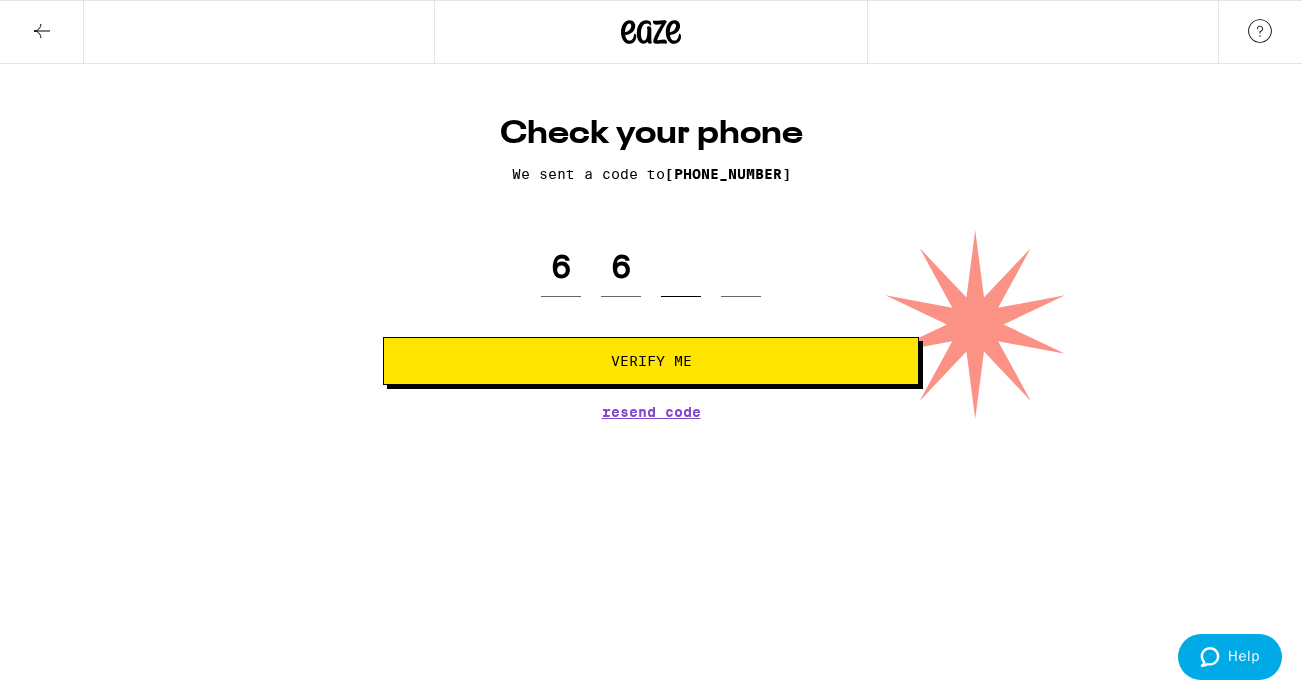 type on "9" 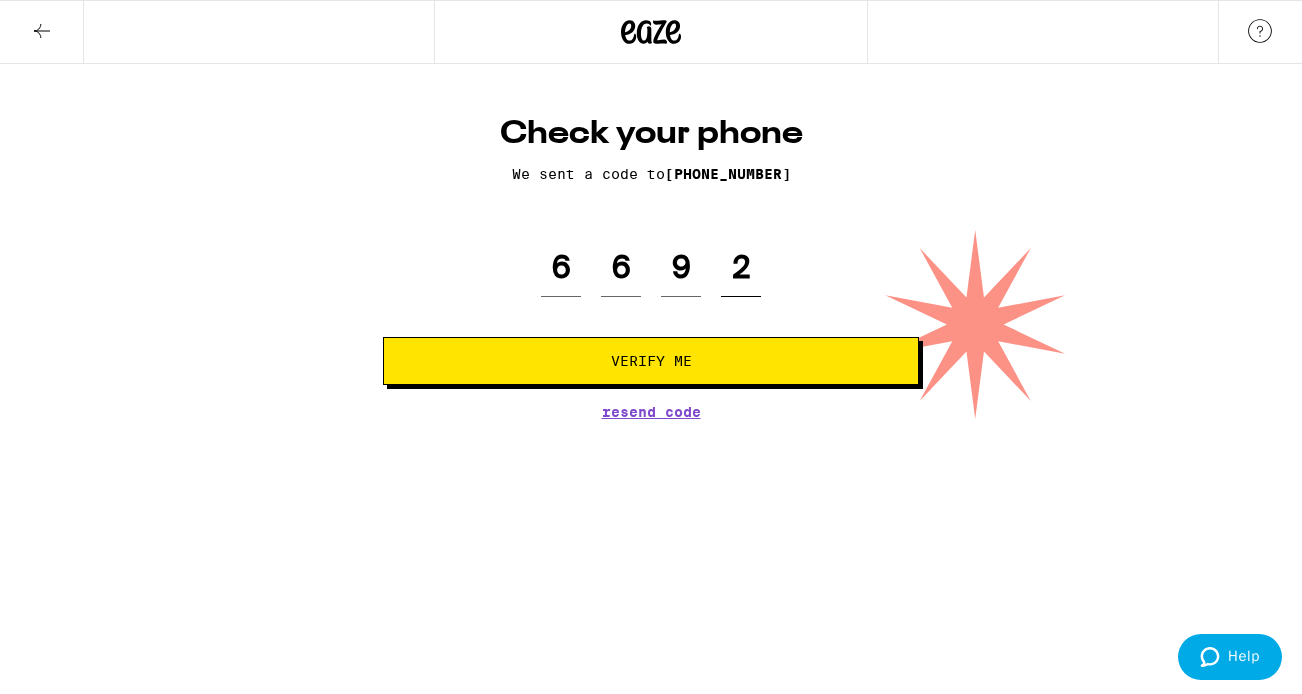 type on "2" 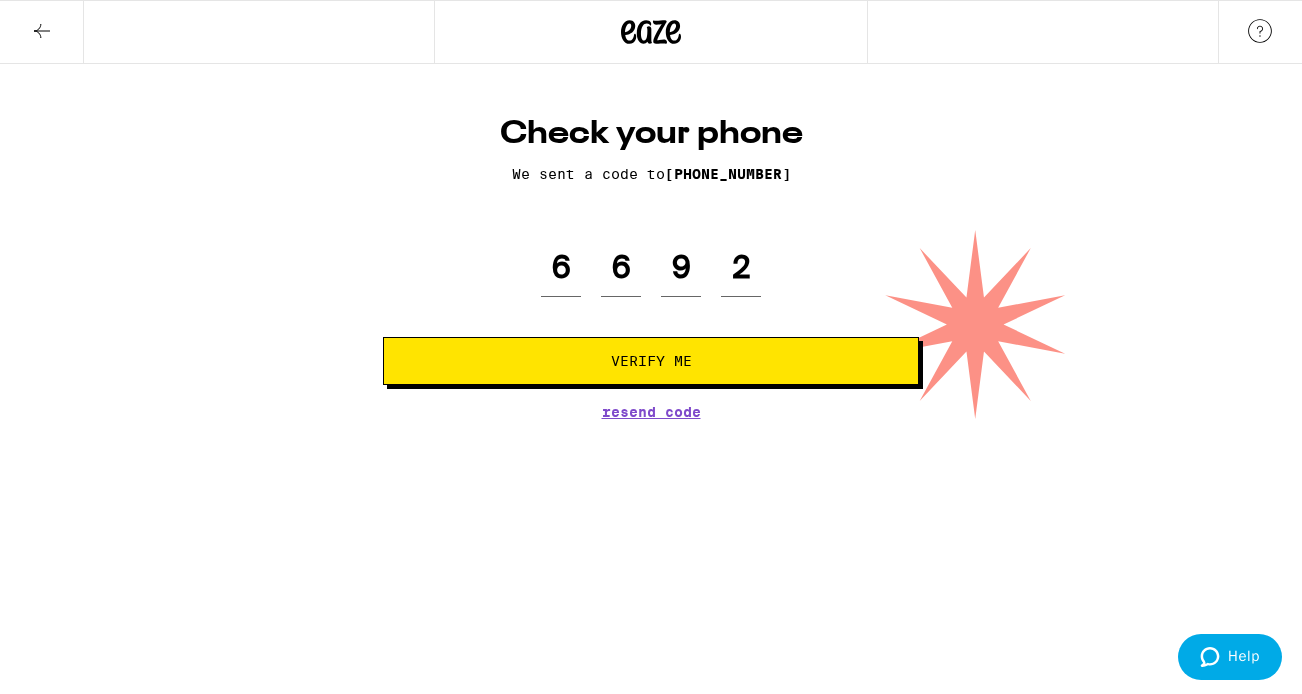 click on "Verify Me" at bounding box center [651, 361] 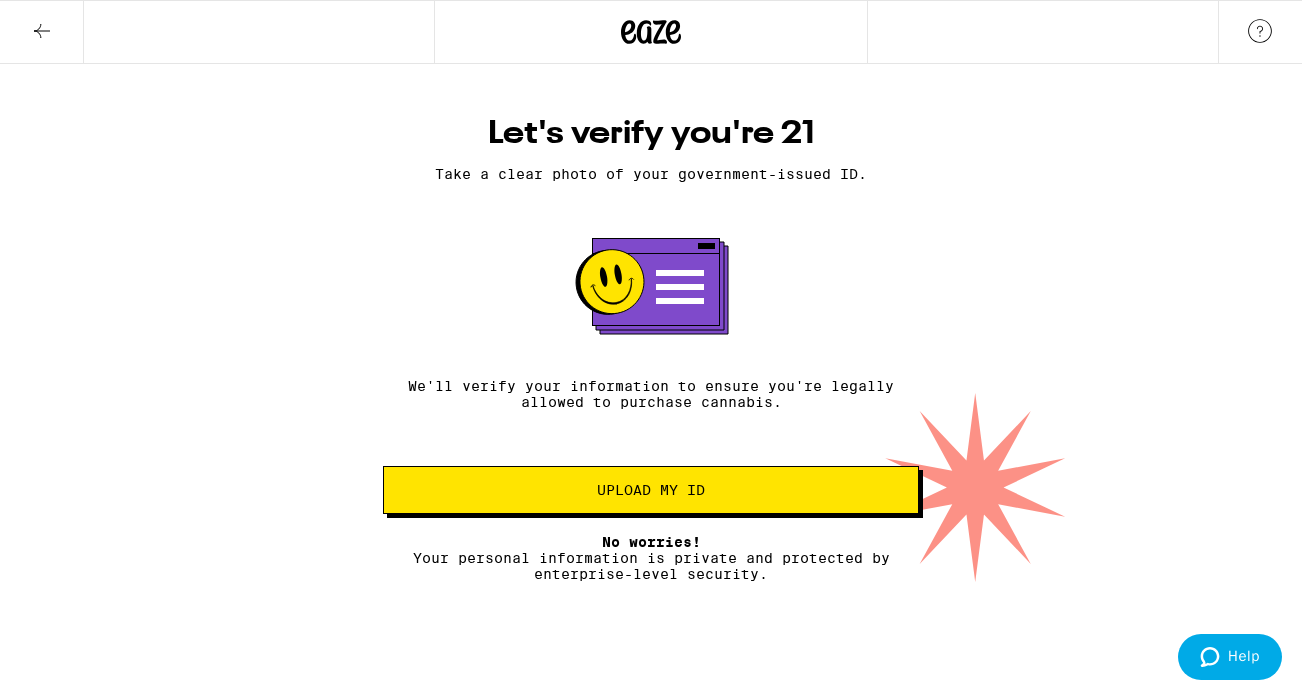 click on "Upload my ID" at bounding box center (651, 490) 